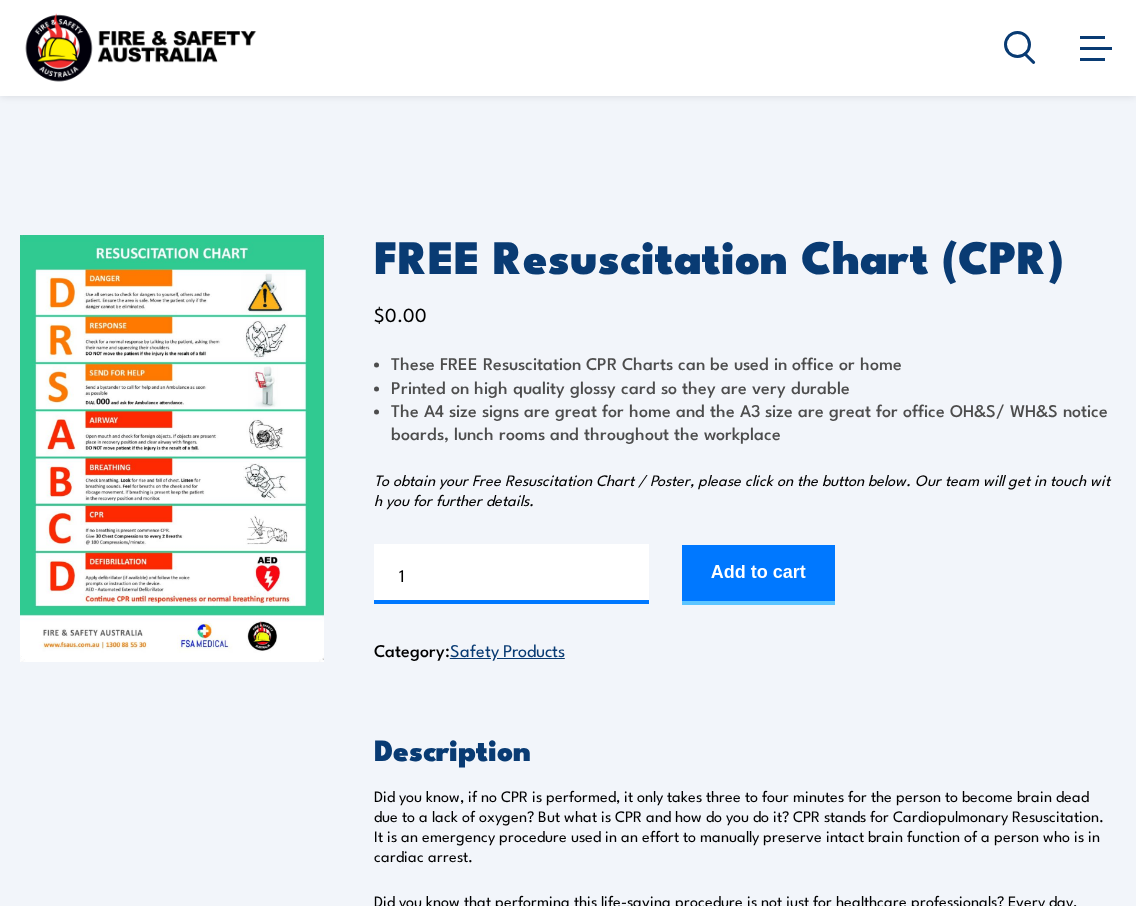 scroll, scrollTop: 0, scrollLeft: 0, axis: both 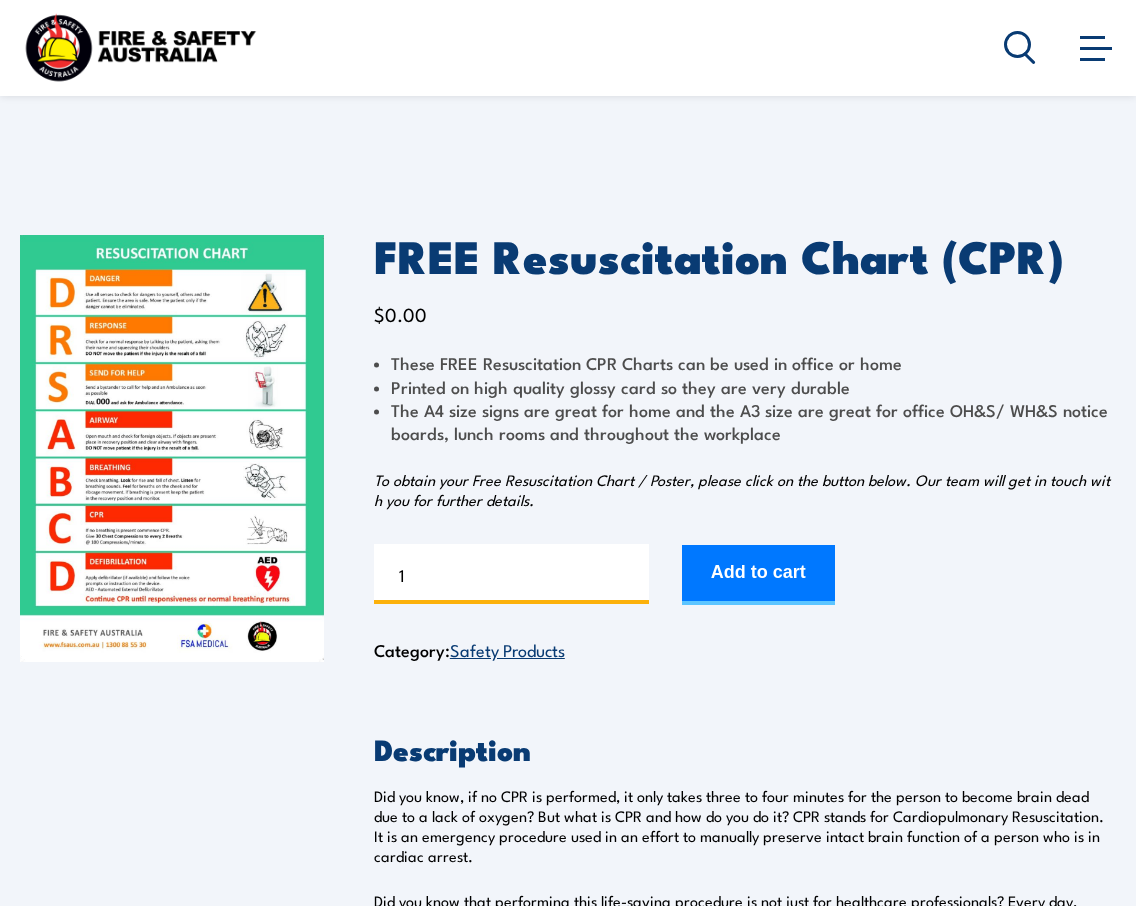 click on "1" at bounding box center (511, 574) 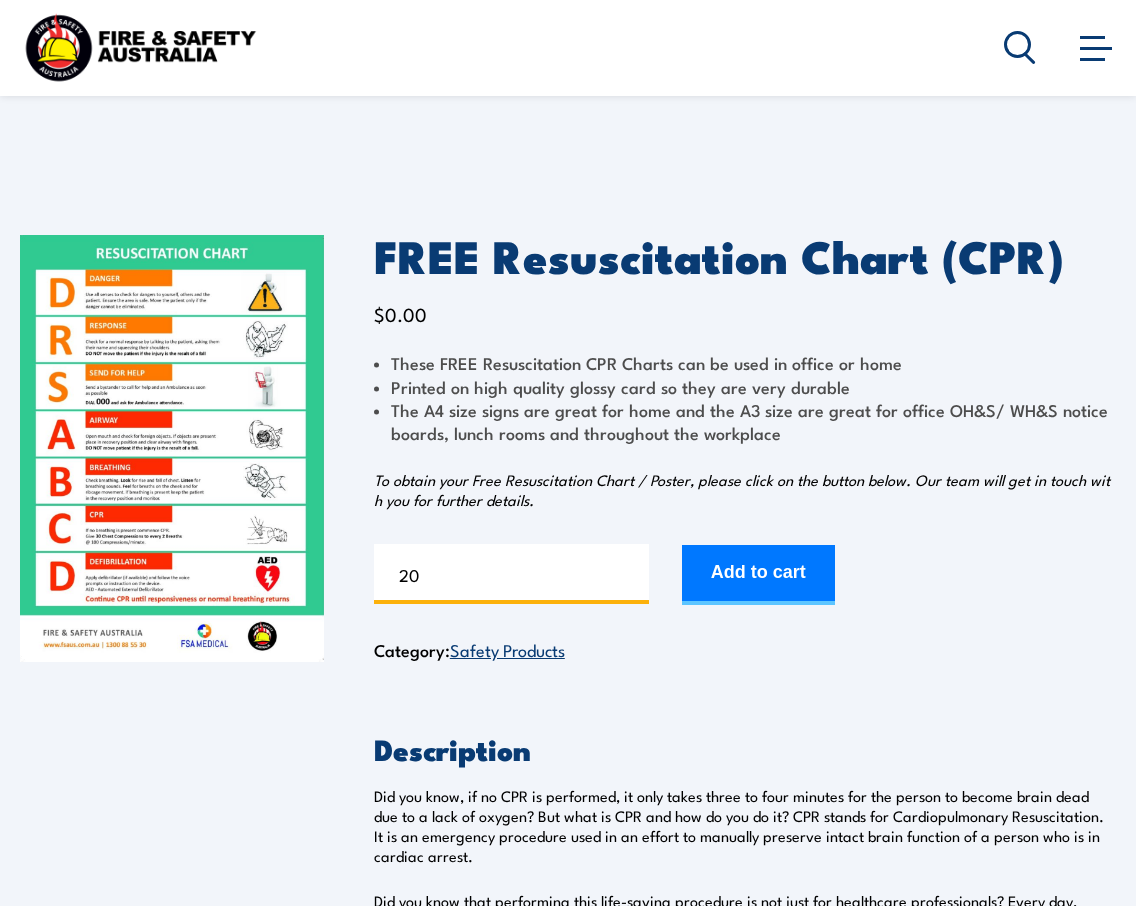 type on "20" 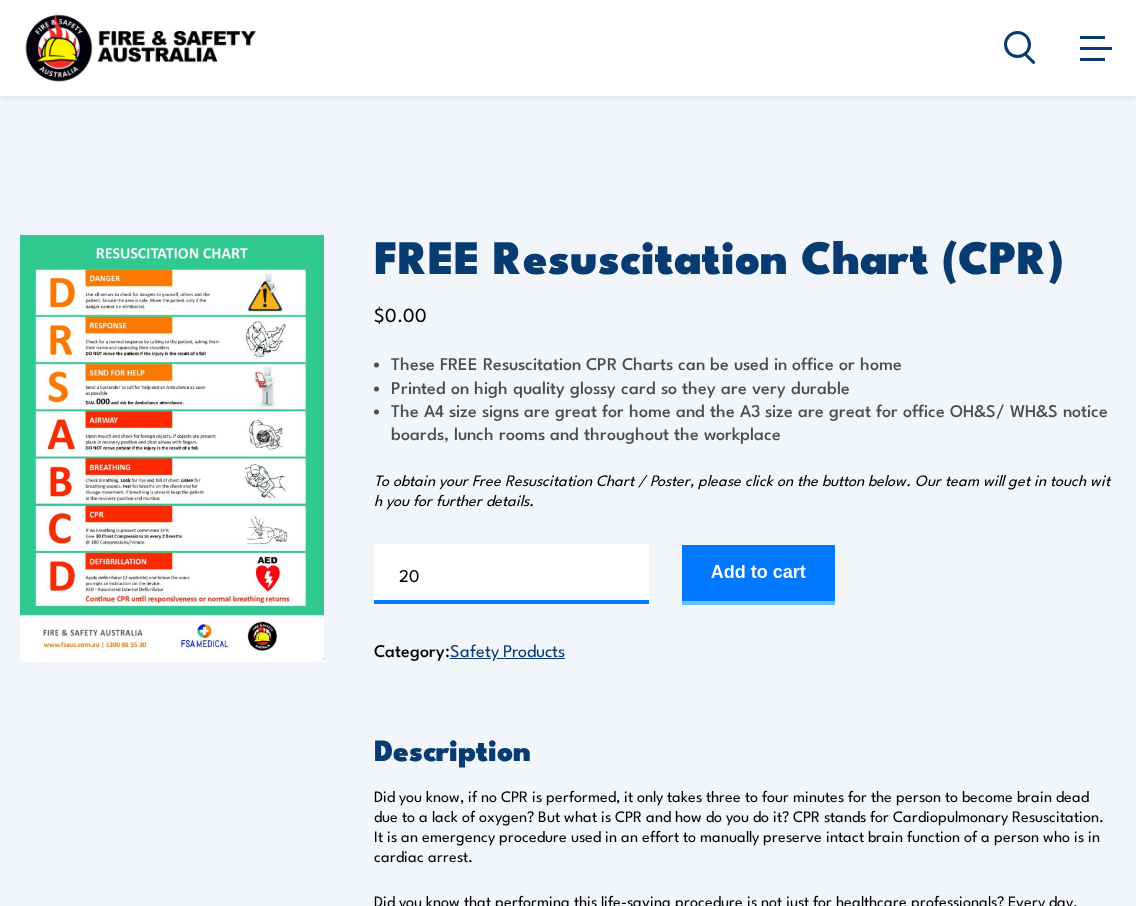 click on "Add to cart" at bounding box center (758, 575) 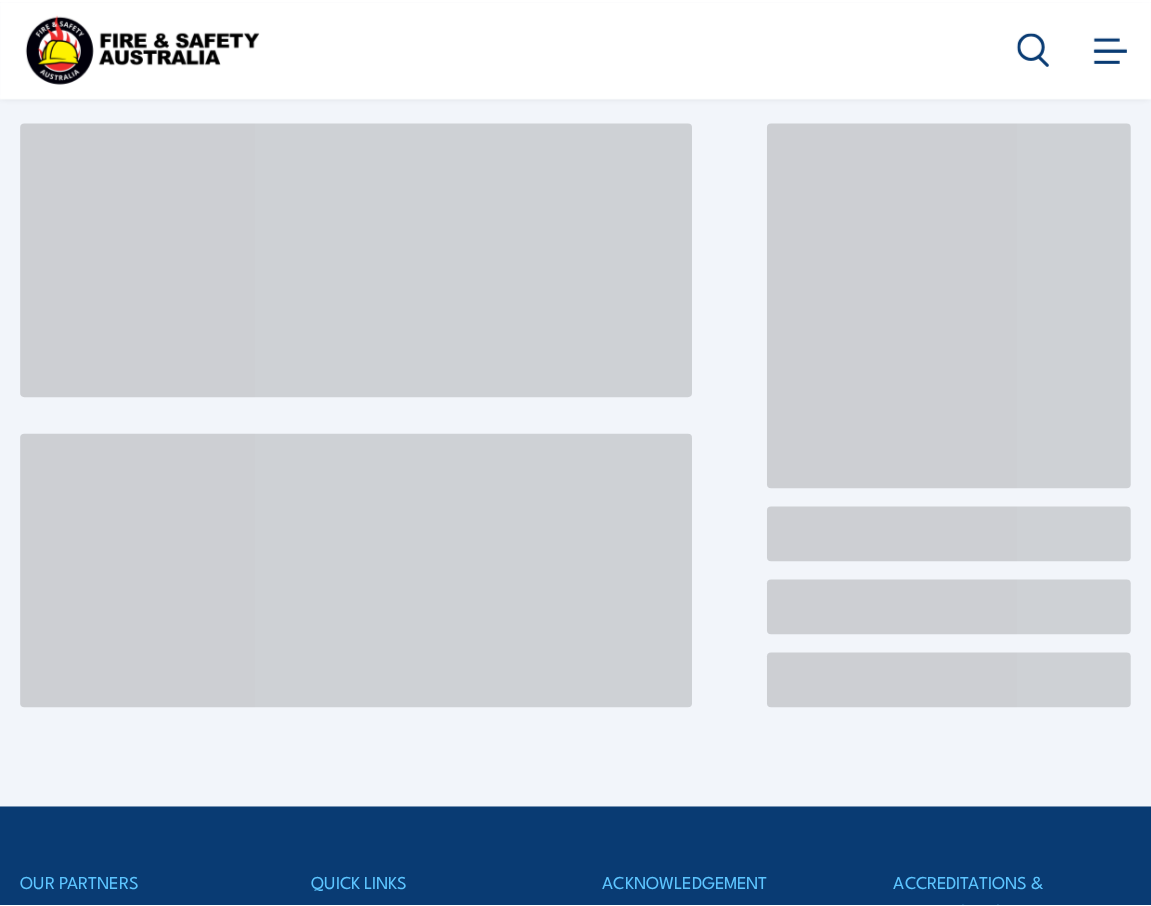 scroll, scrollTop: 0, scrollLeft: 0, axis: both 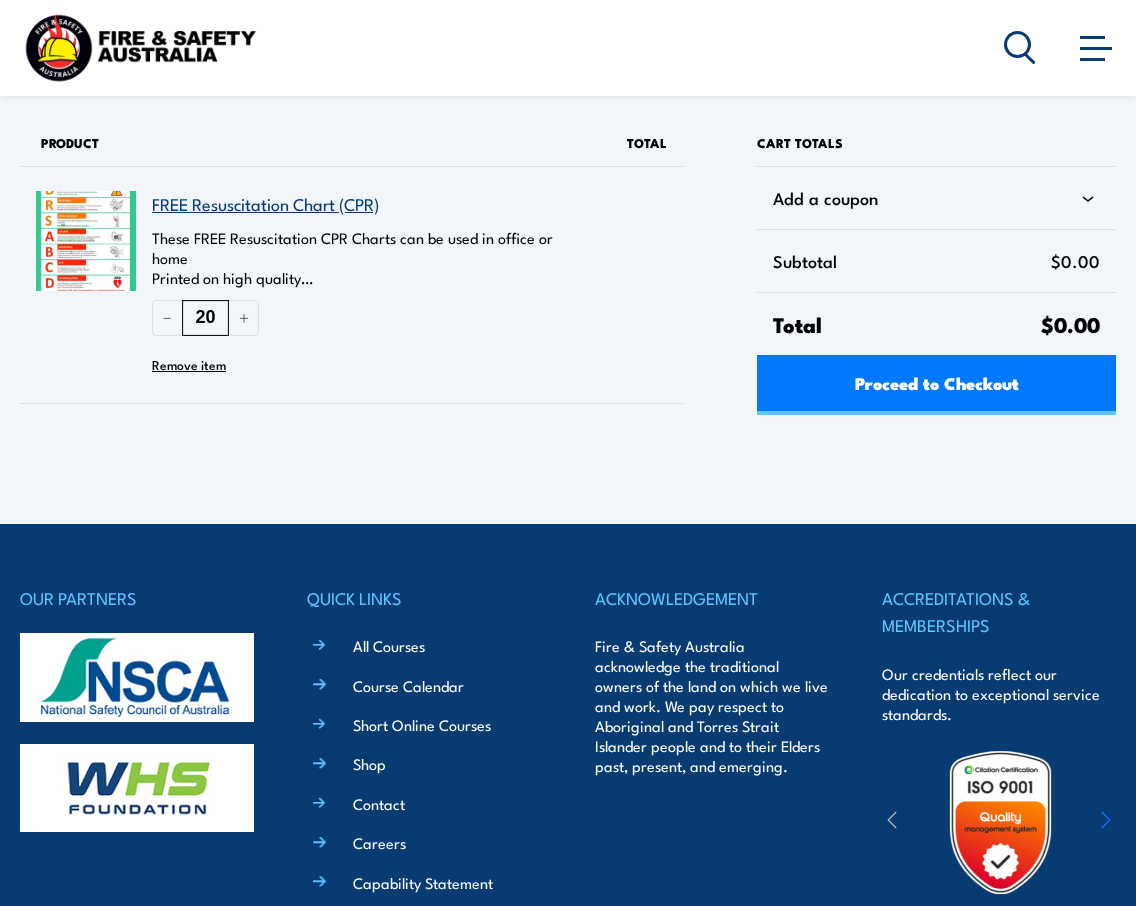 click on "20" at bounding box center [205, 317] 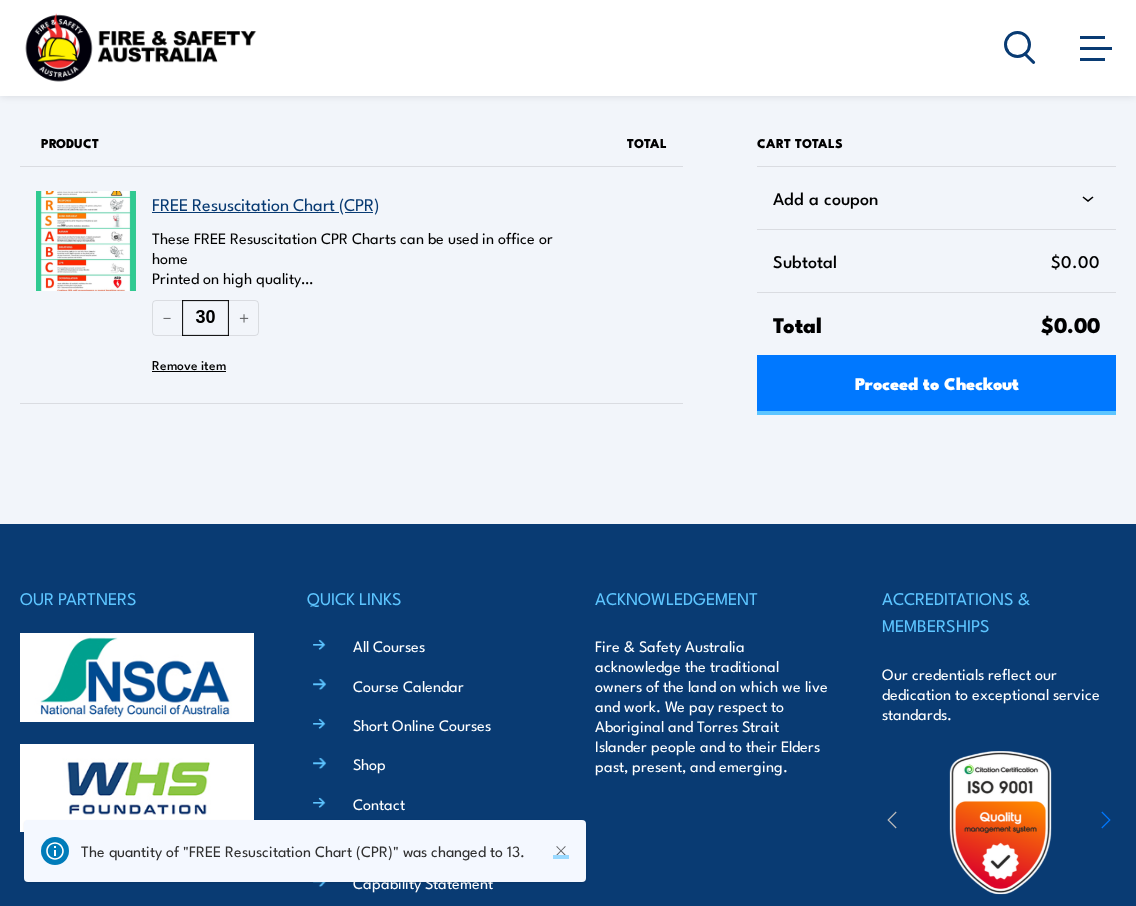 type on "30" 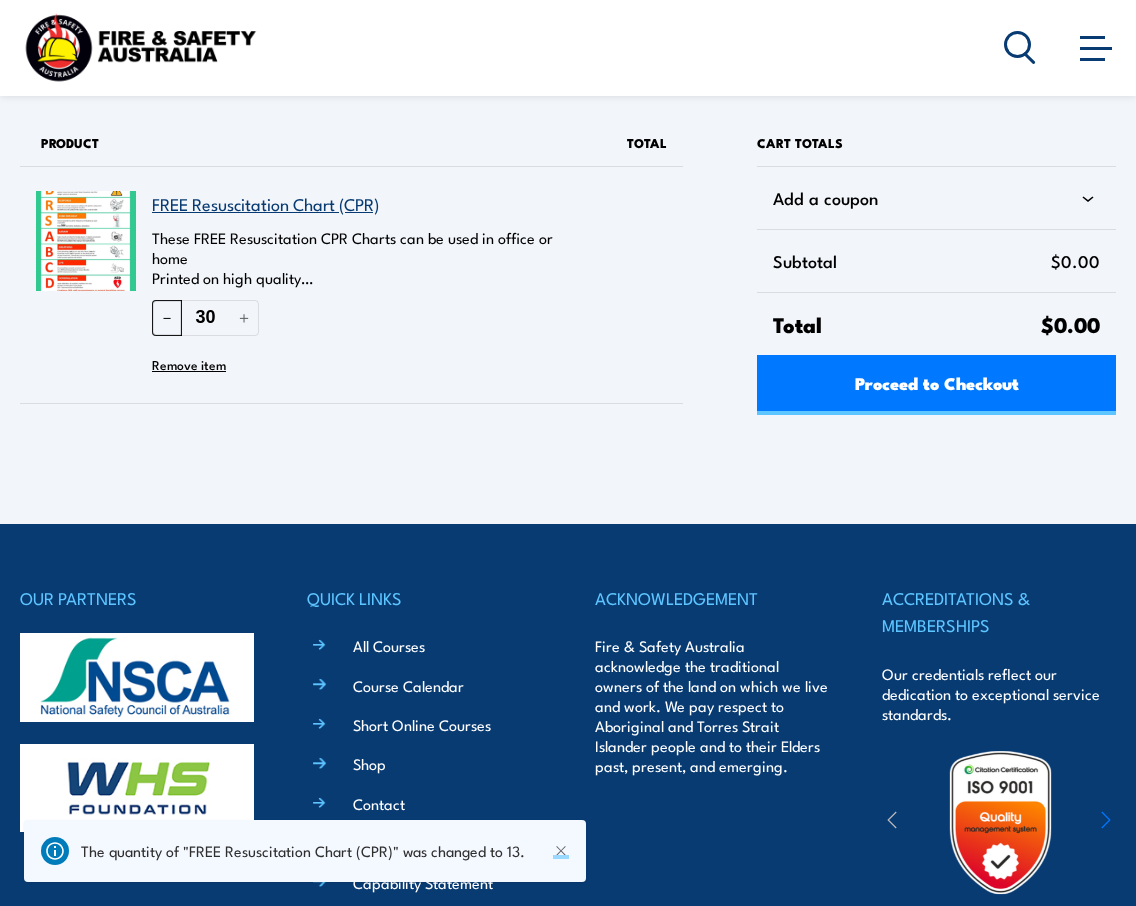 type 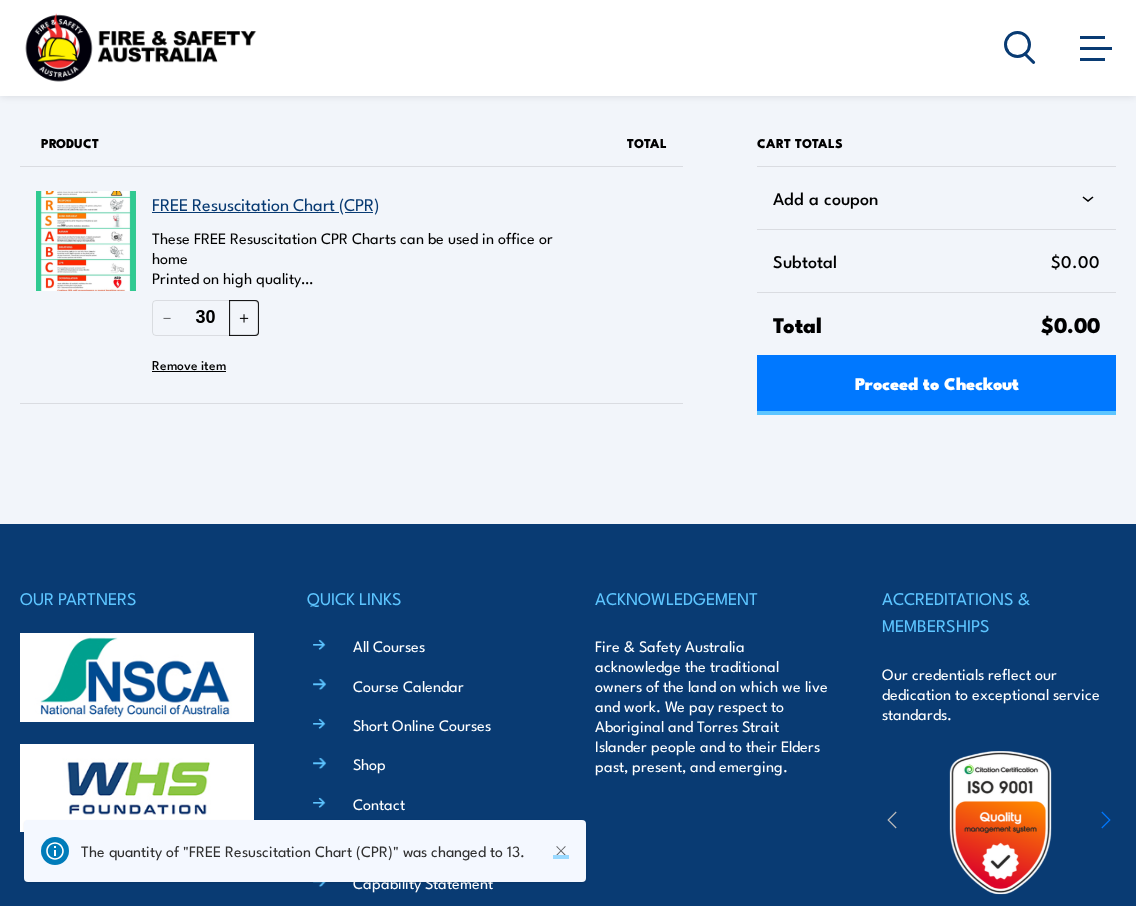 type 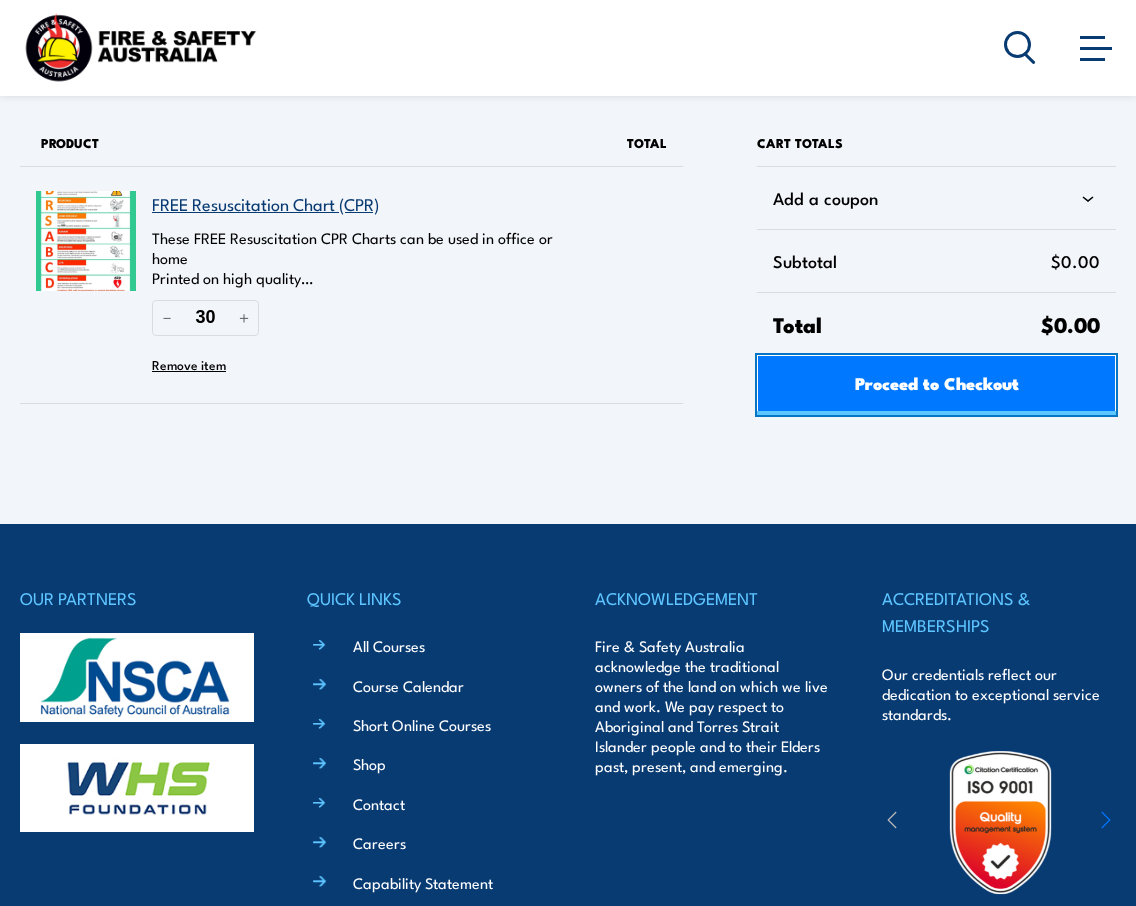 click on "Proceed to Checkout" at bounding box center [937, 382] 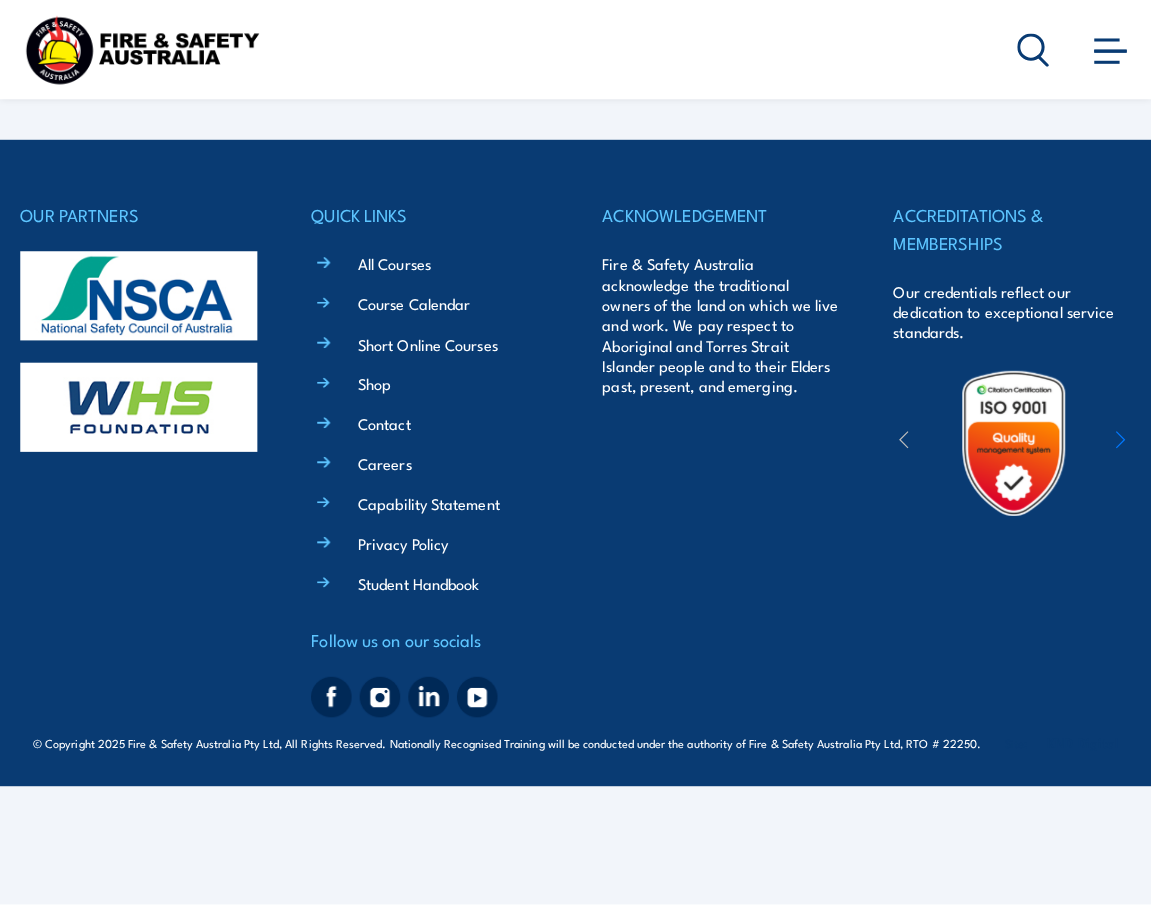 scroll, scrollTop: 0, scrollLeft: 0, axis: both 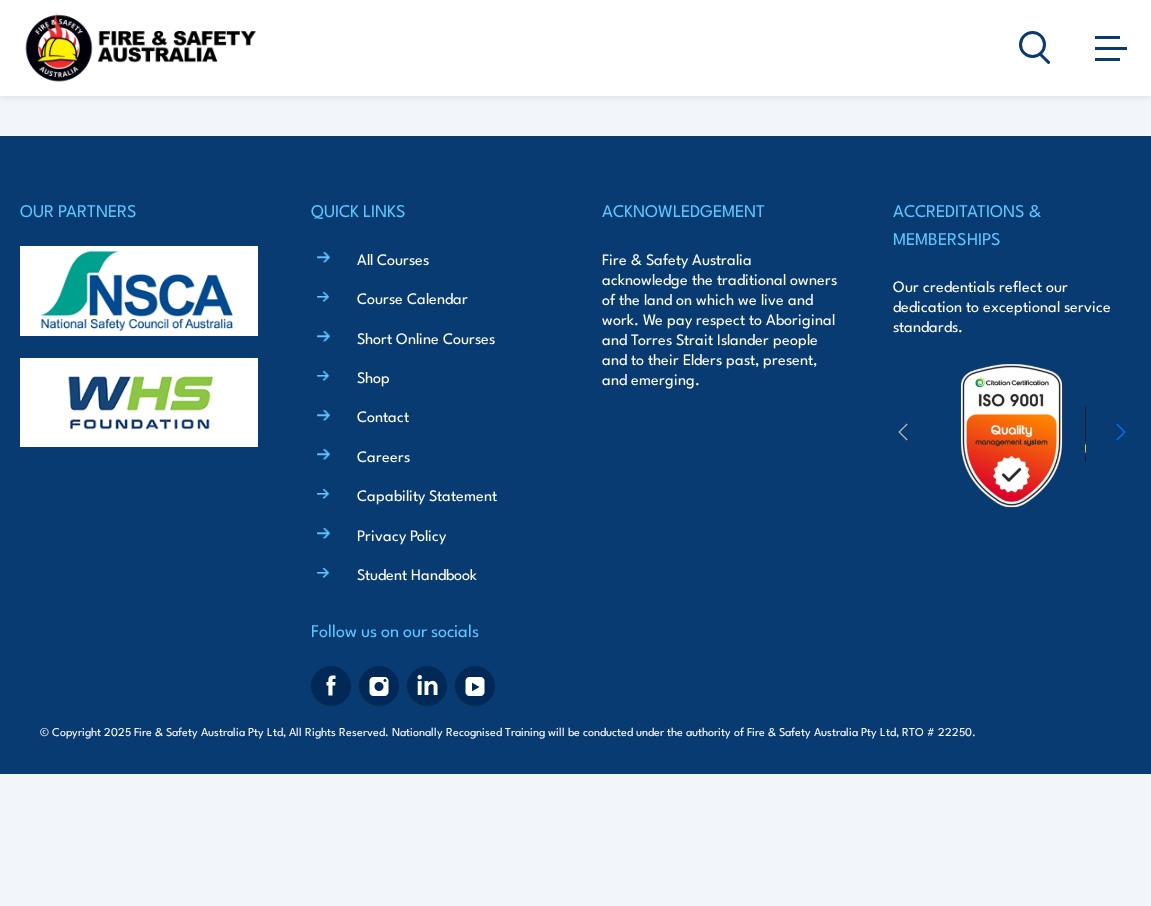 select on "VIC" 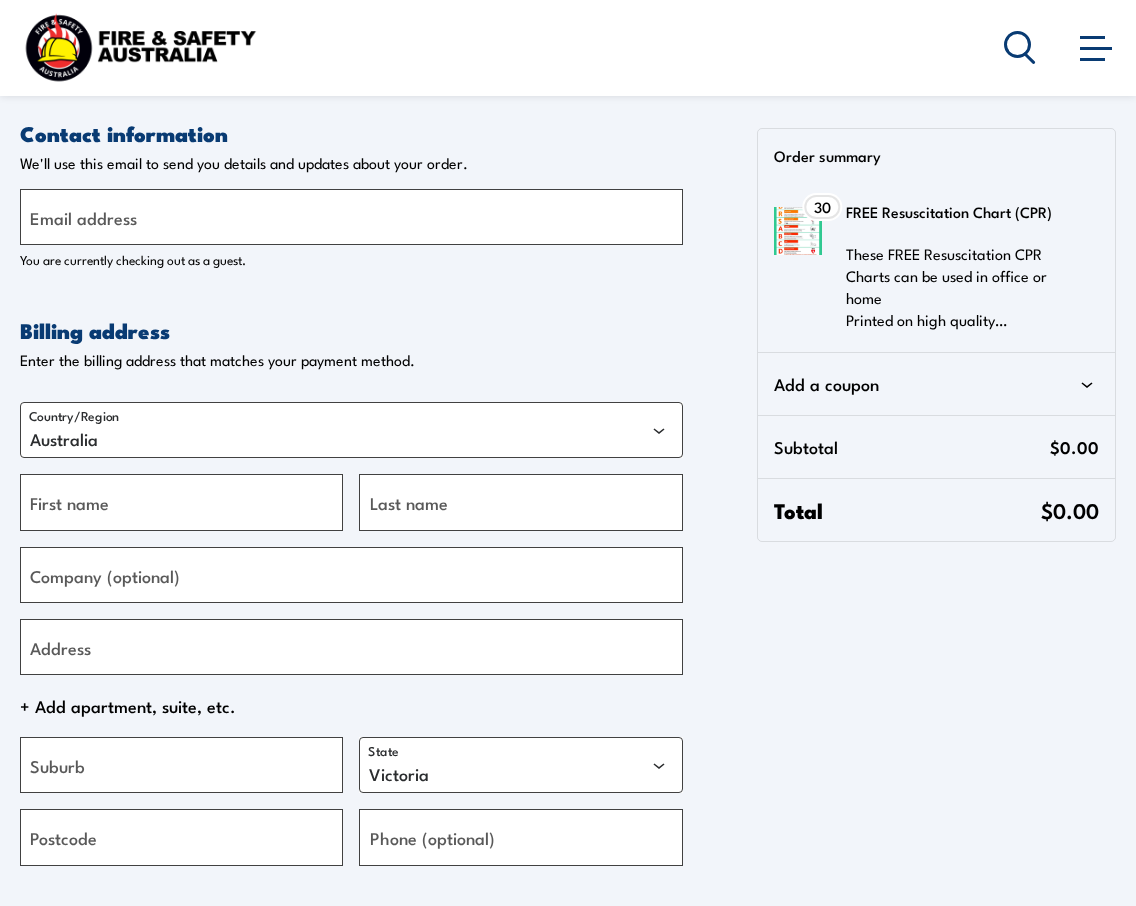 click on "Email address" at bounding box center (83, 217) 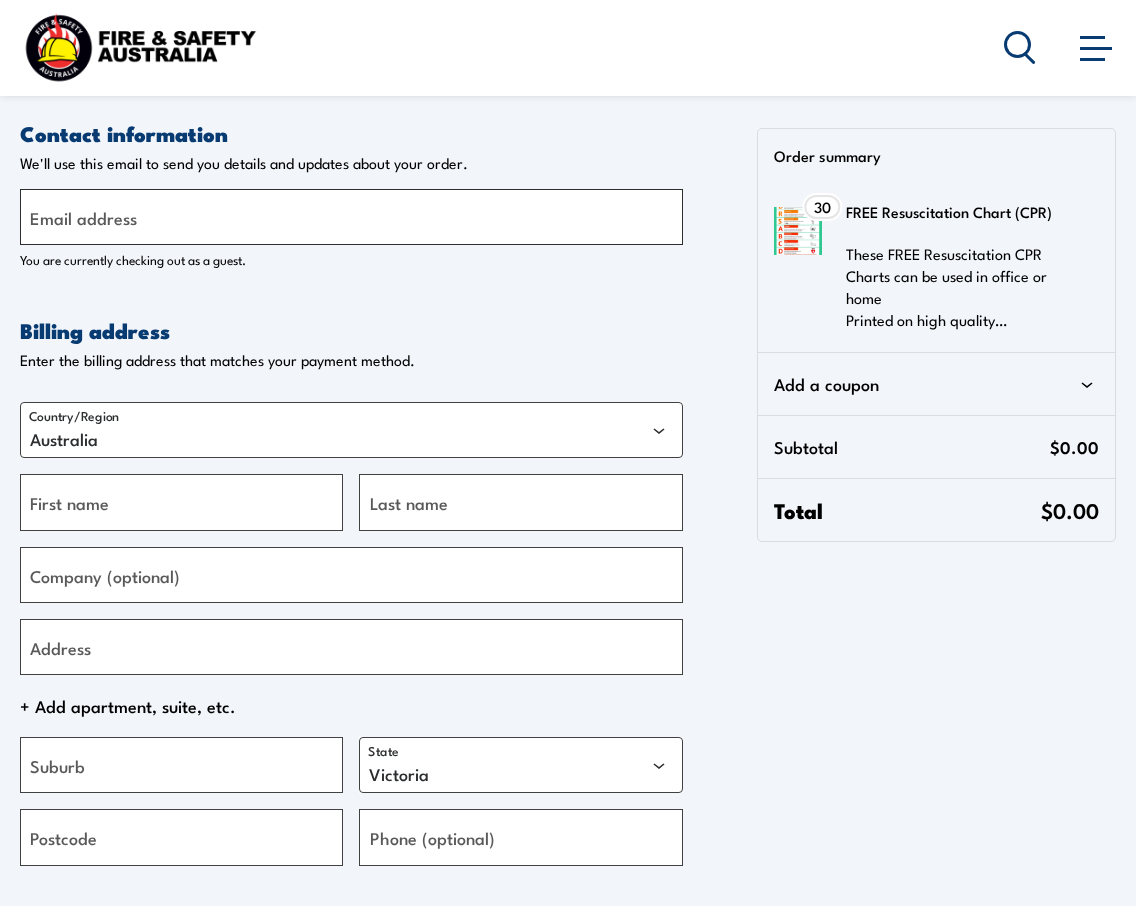 click on "Email address" at bounding box center [351, 217] 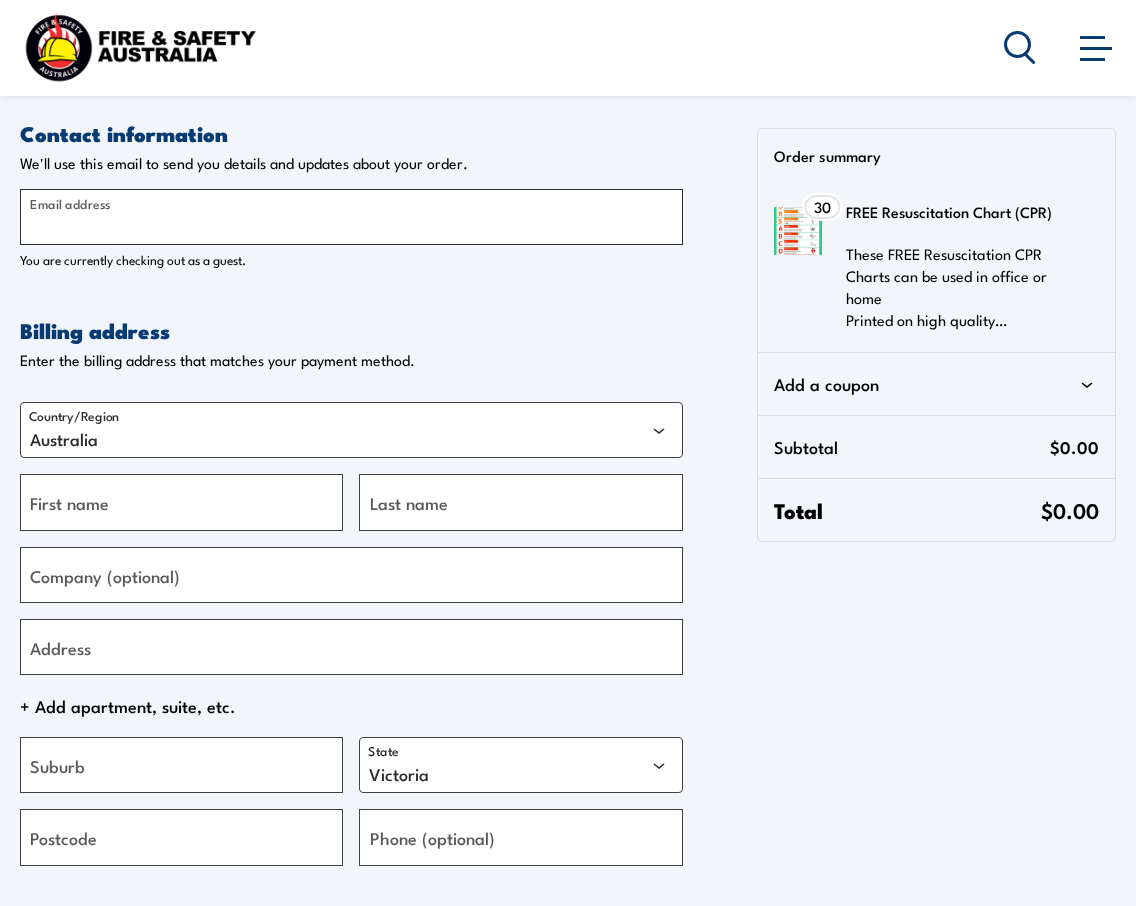 click on "Email address" at bounding box center (351, 217) 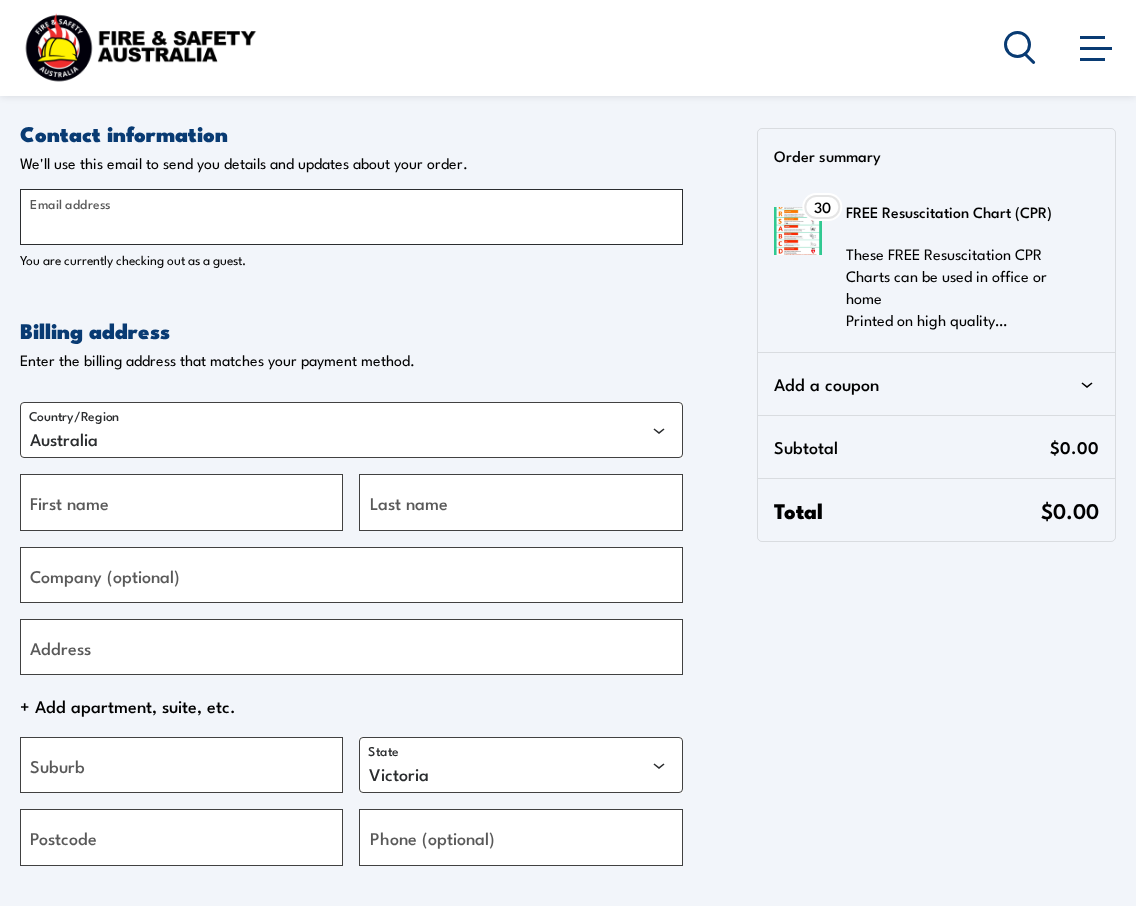 type on "raj.g@bathla.com.au" 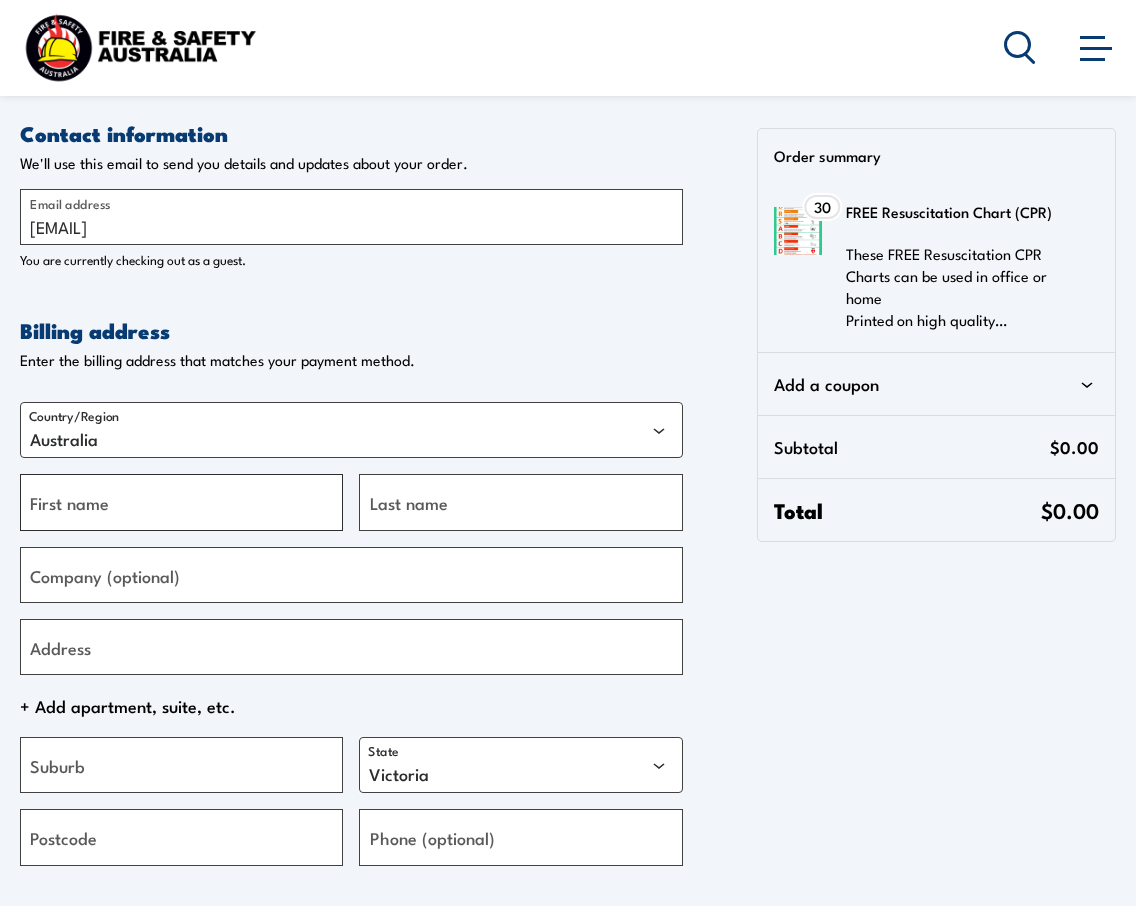 type on "Raj" 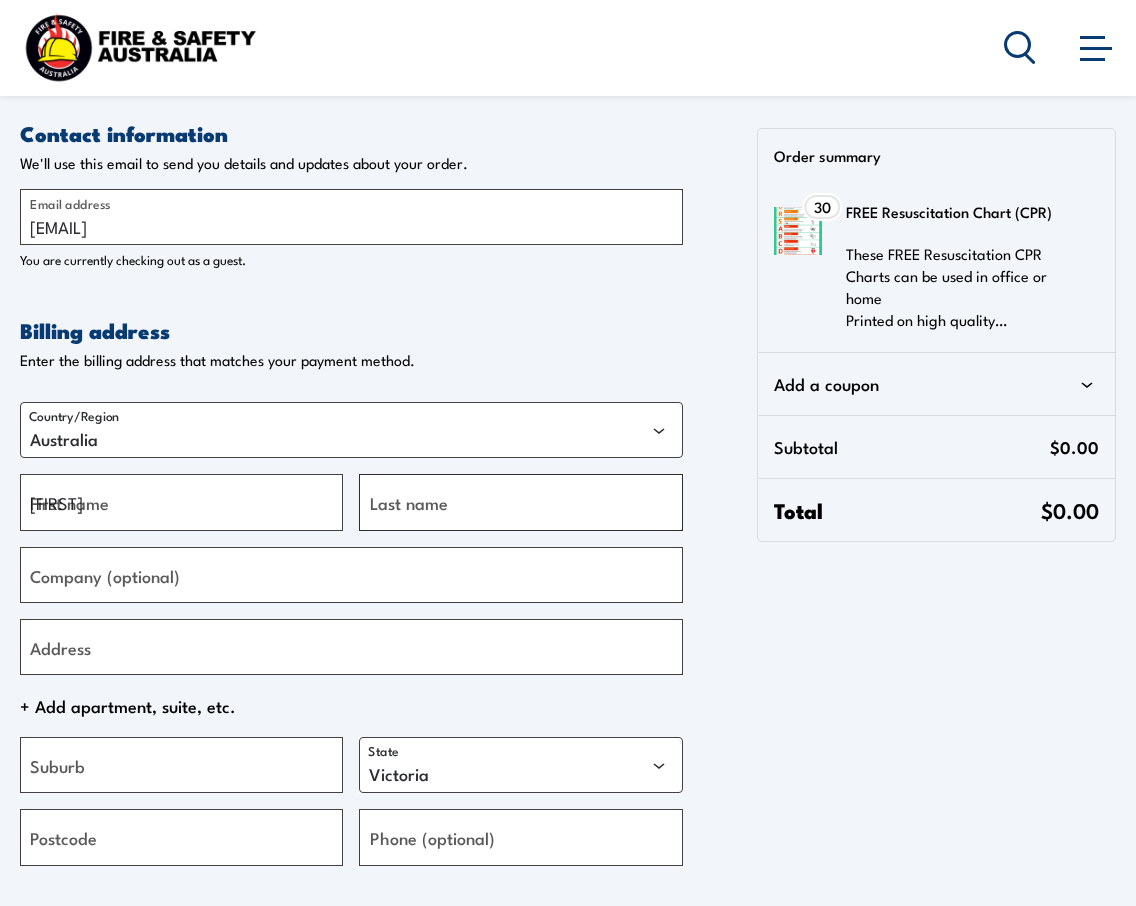type on "Garg" 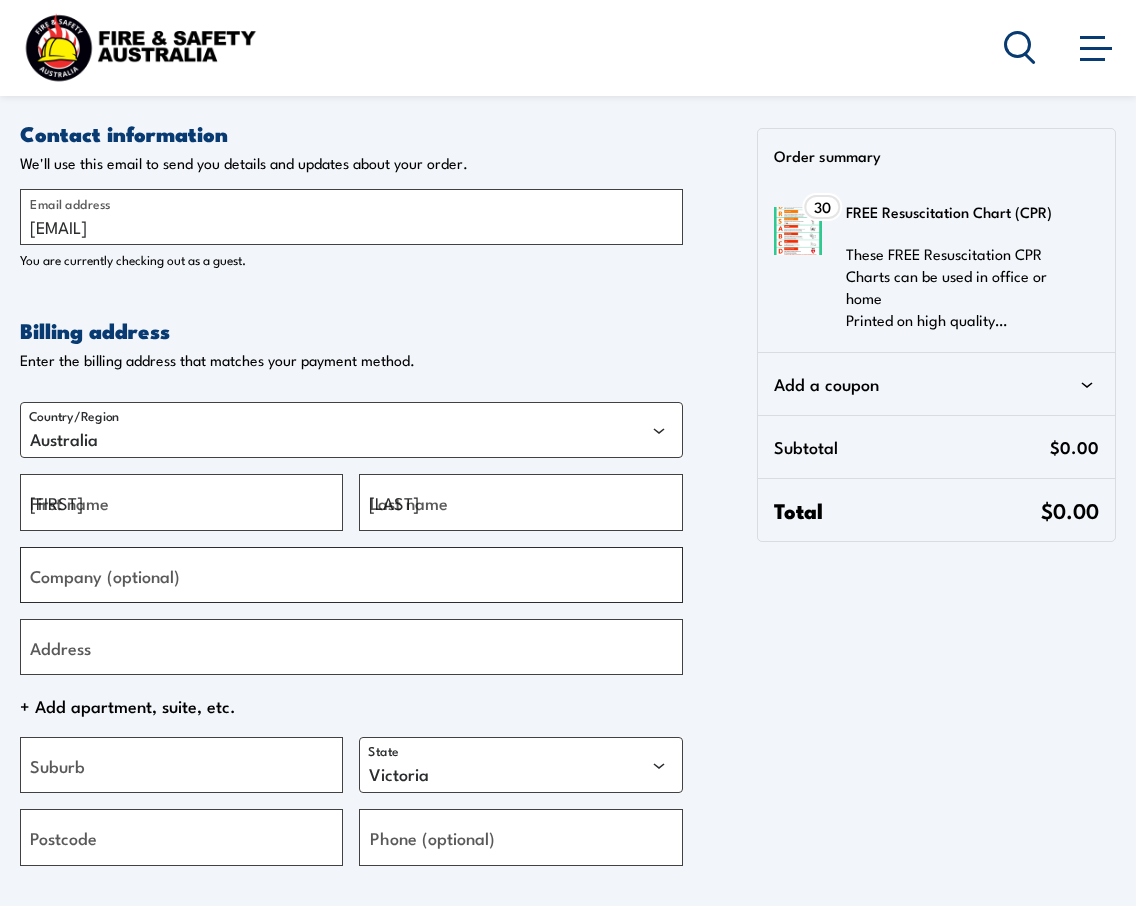 type on "Bathla" 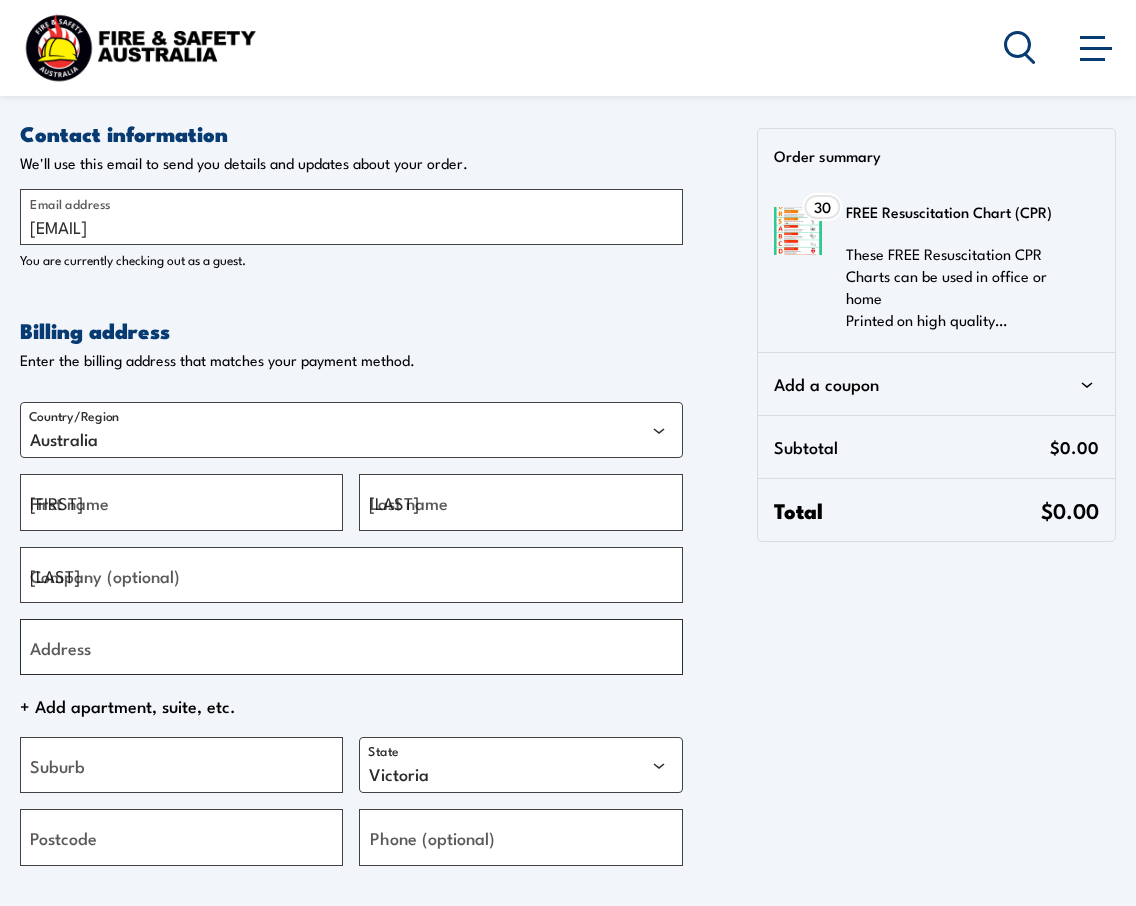 type on "137 Gilba Rd" 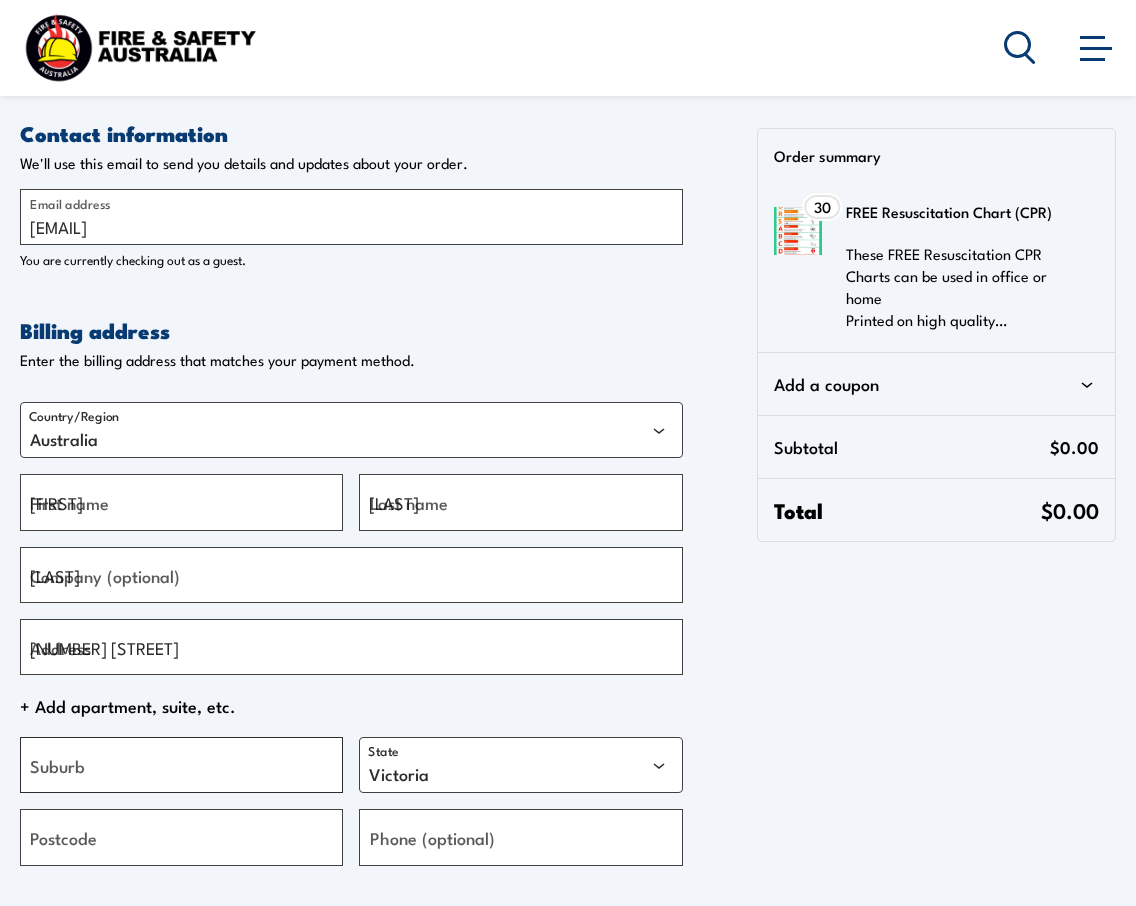 type on "Girraween NSW" 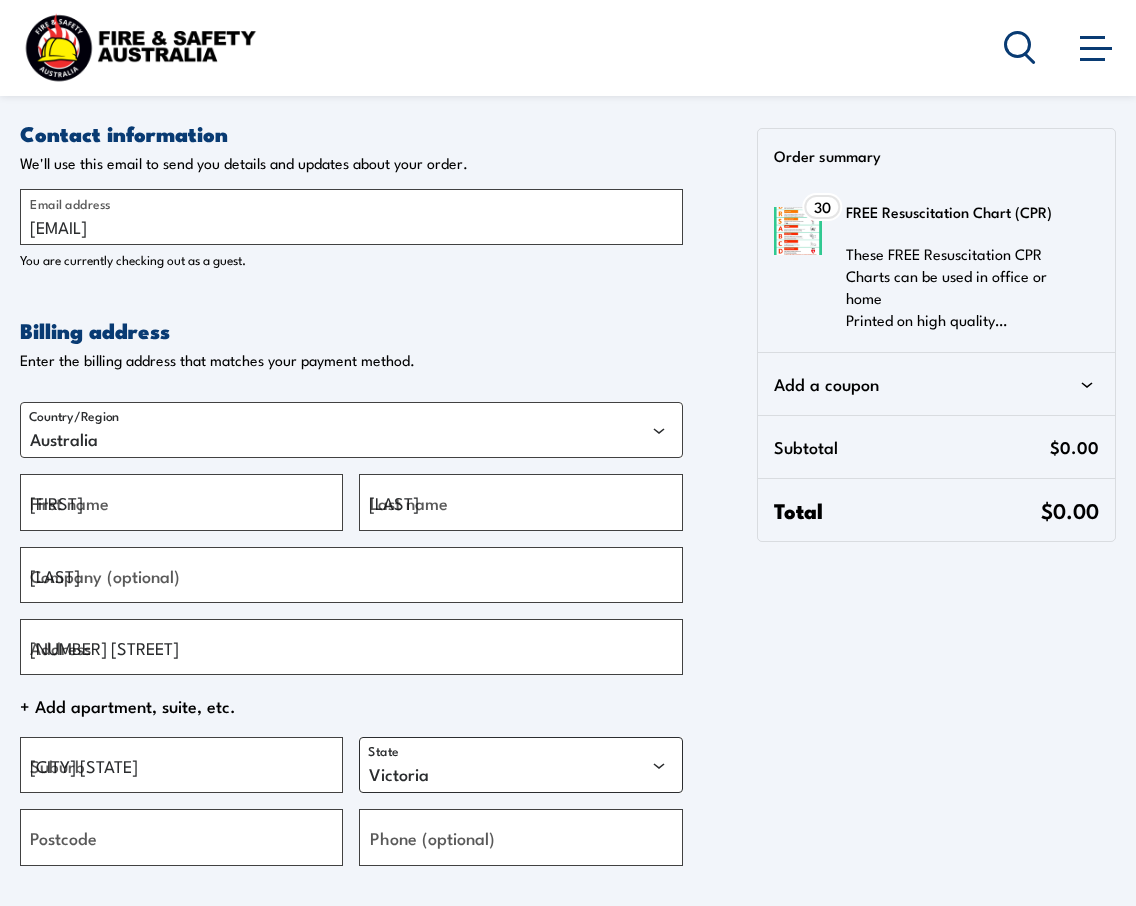 select on "NSW" 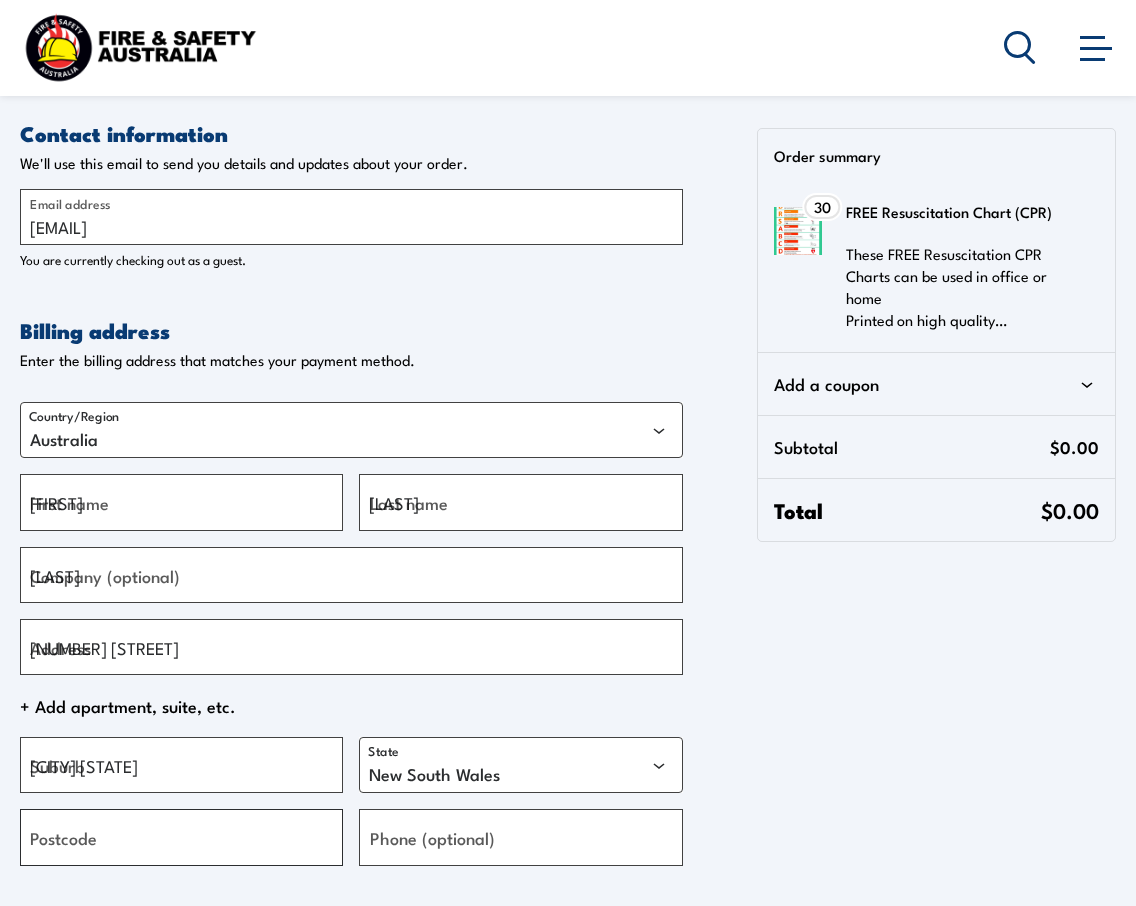 type on "2145" 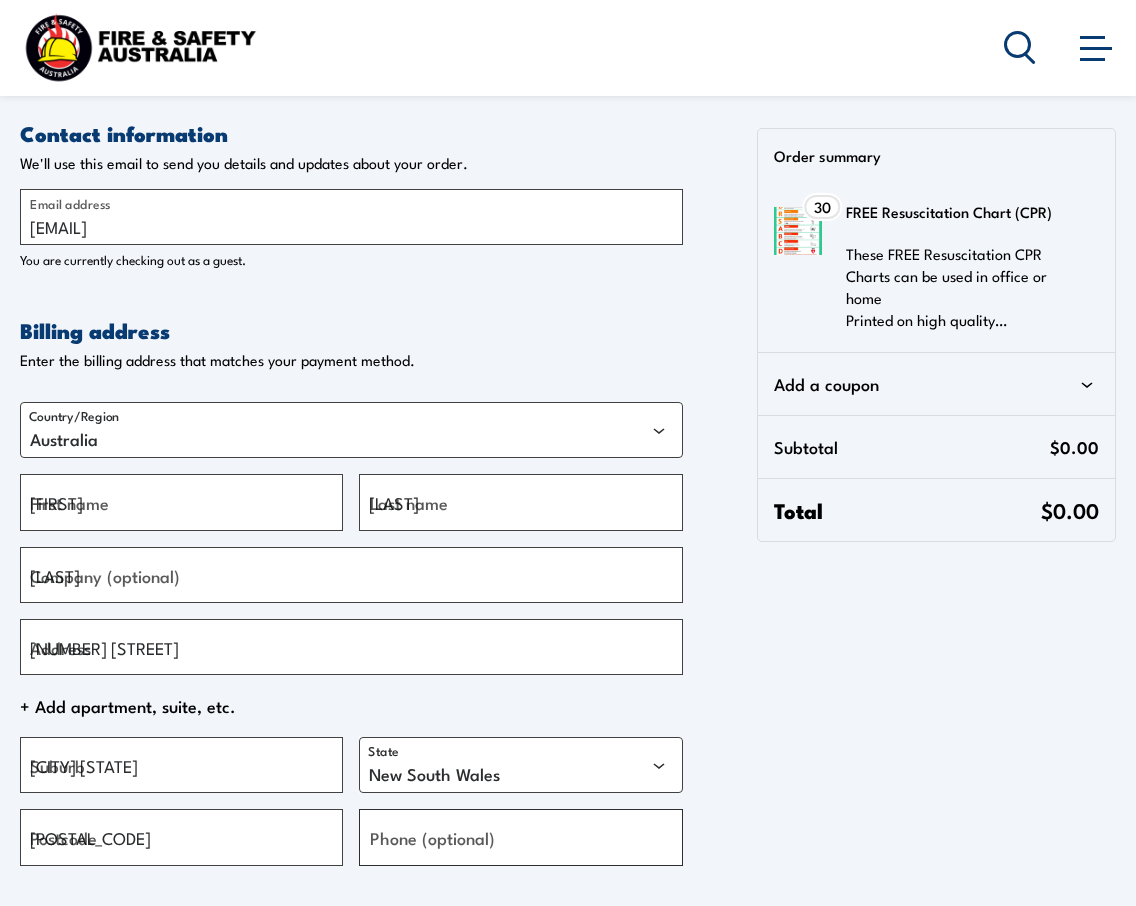 type on "+61450063407" 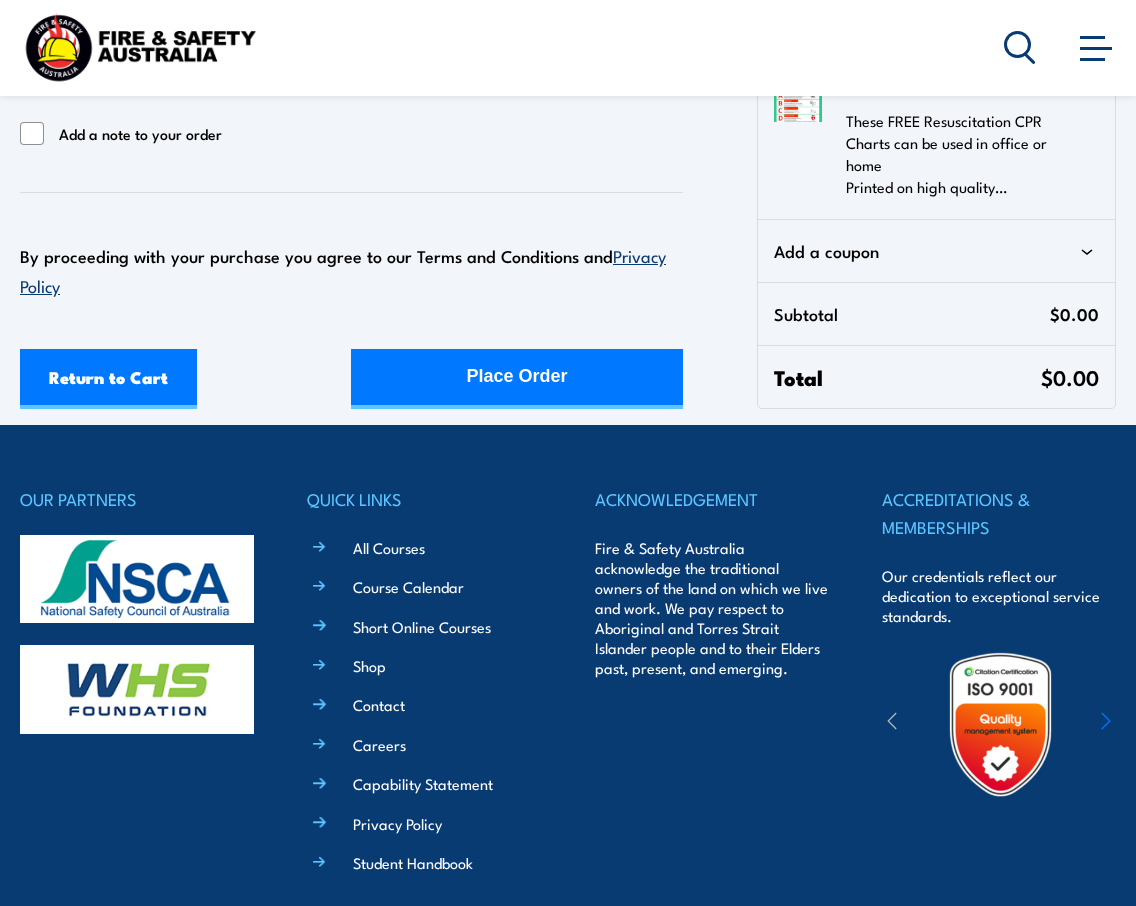 scroll, scrollTop: 800, scrollLeft: 0, axis: vertical 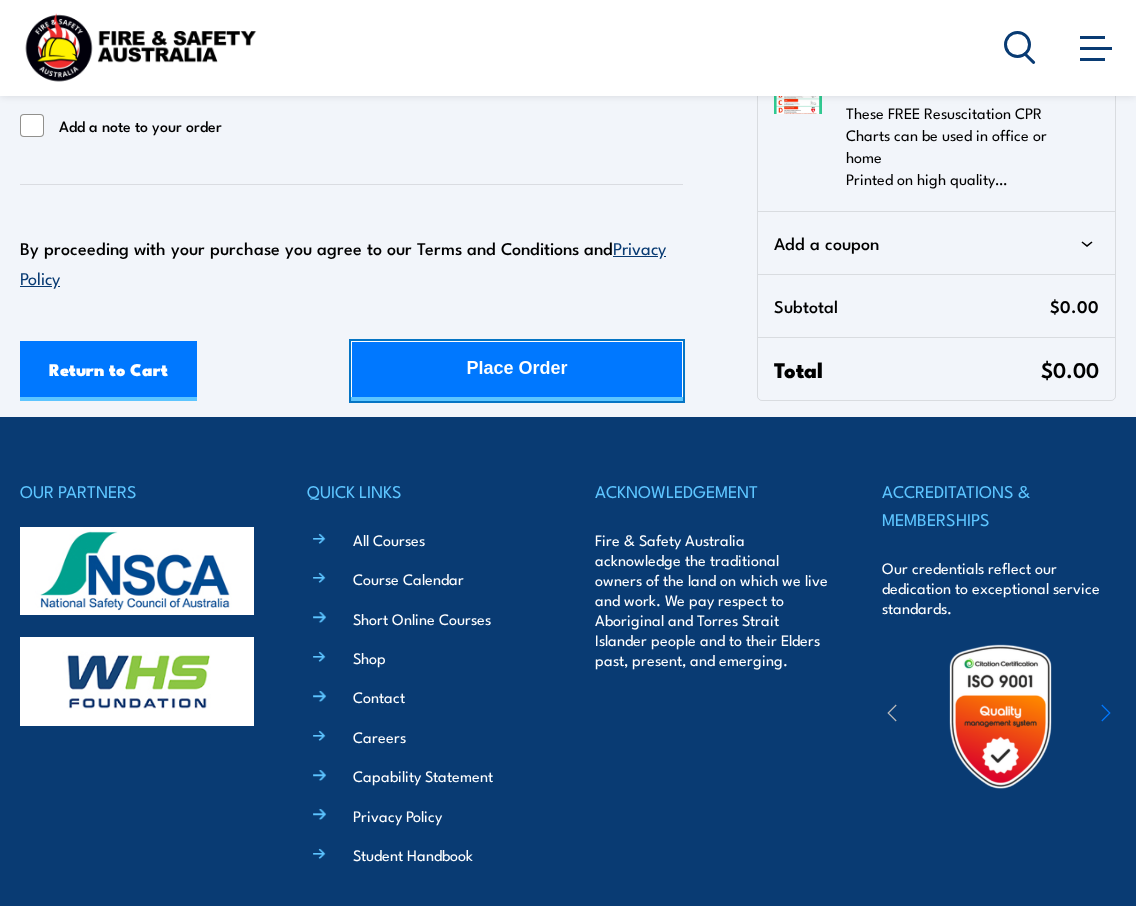 click on "Place Order" at bounding box center (517, 368) 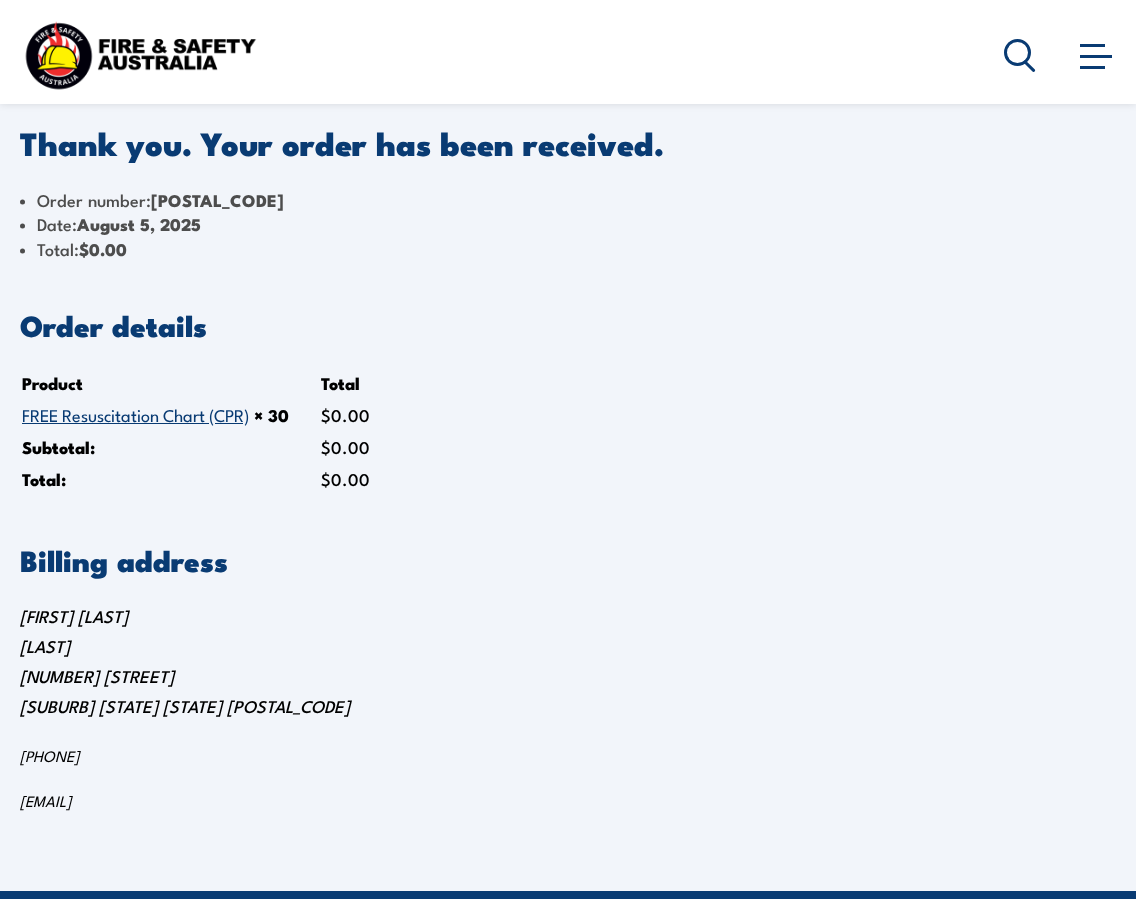 scroll, scrollTop: 0, scrollLeft: 0, axis: both 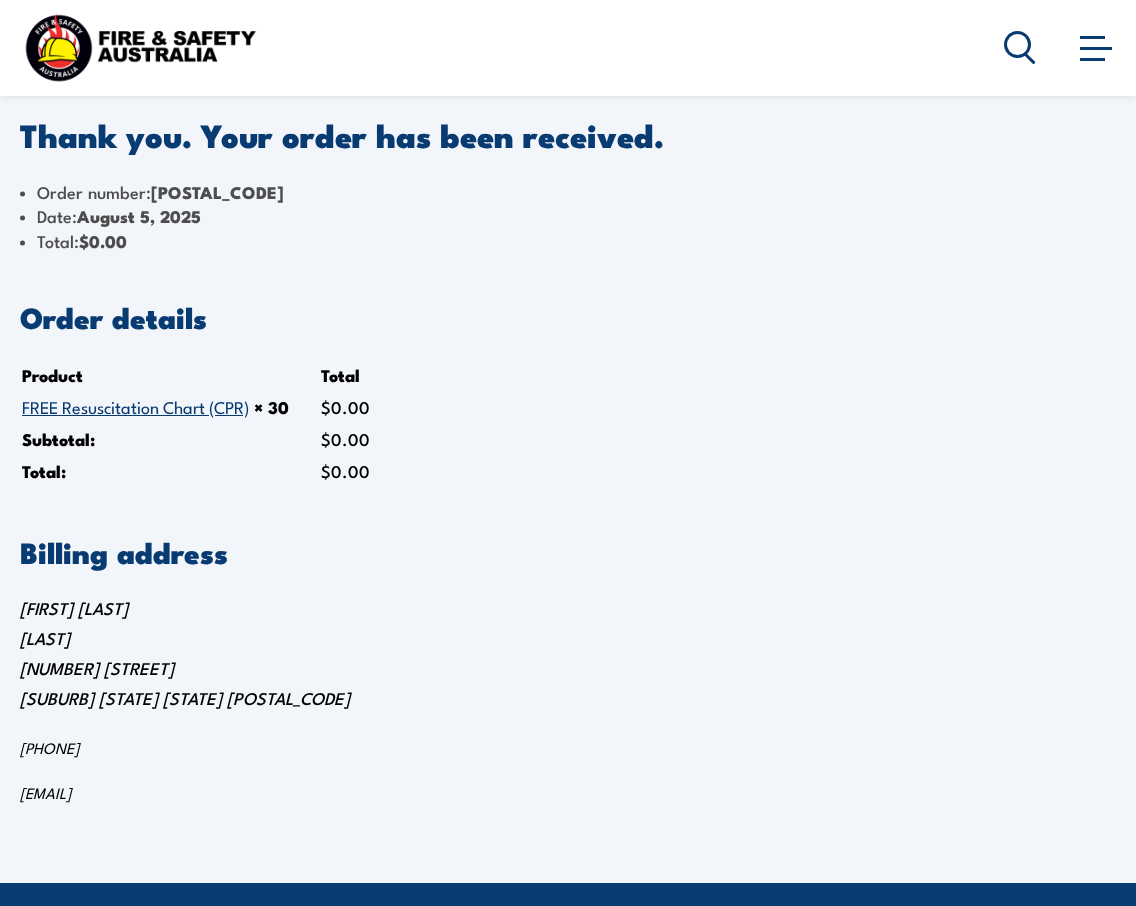 drag, startPoint x: 625, startPoint y: 59, endPoint x: 681, endPoint y: 17, distance: 70 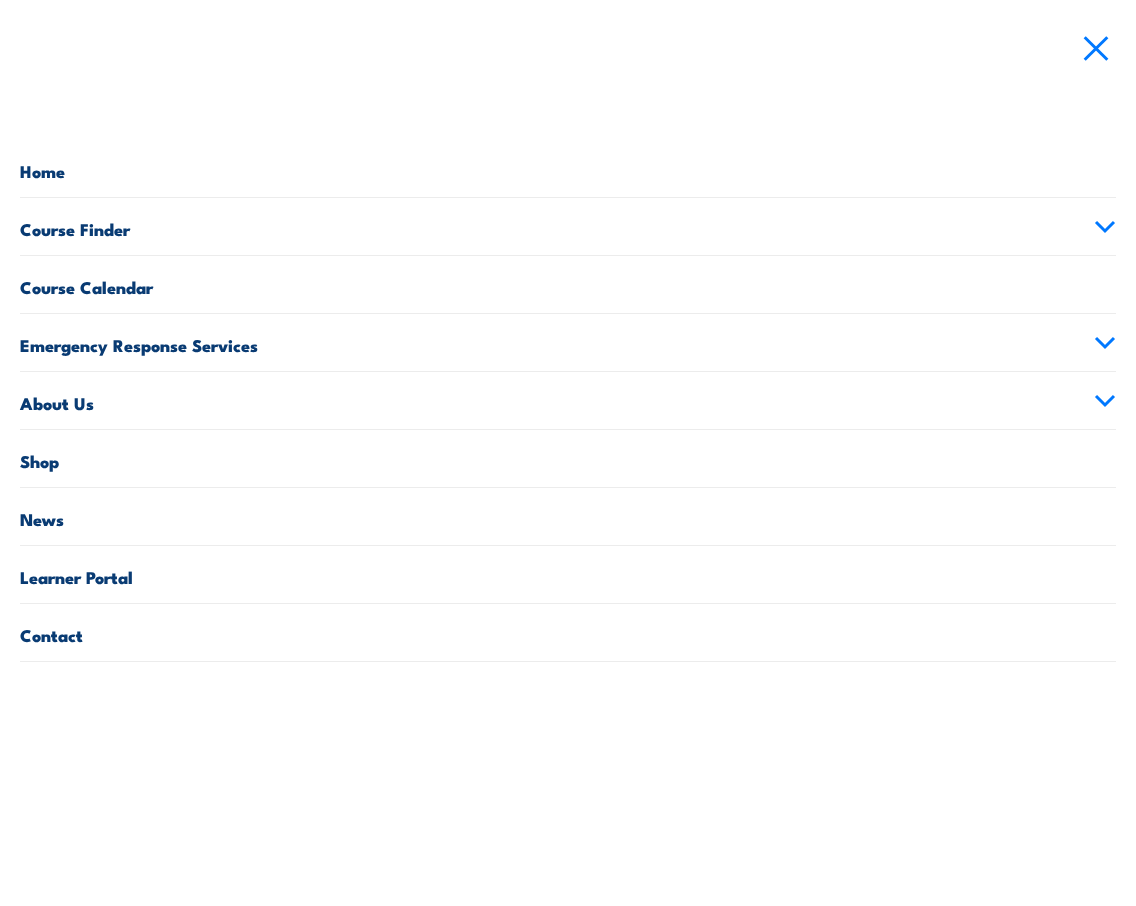 click on "Shop" at bounding box center [568, 458] 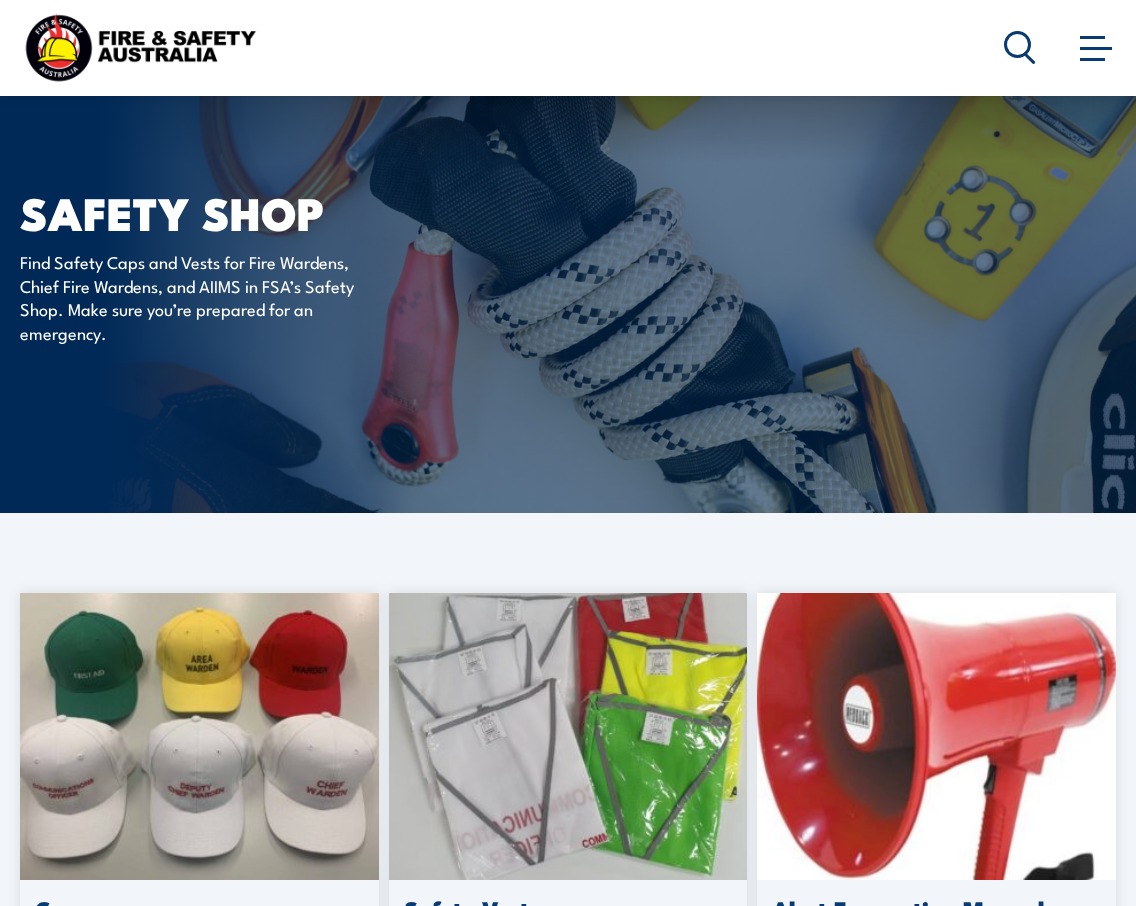 scroll, scrollTop: 0, scrollLeft: 0, axis: both 